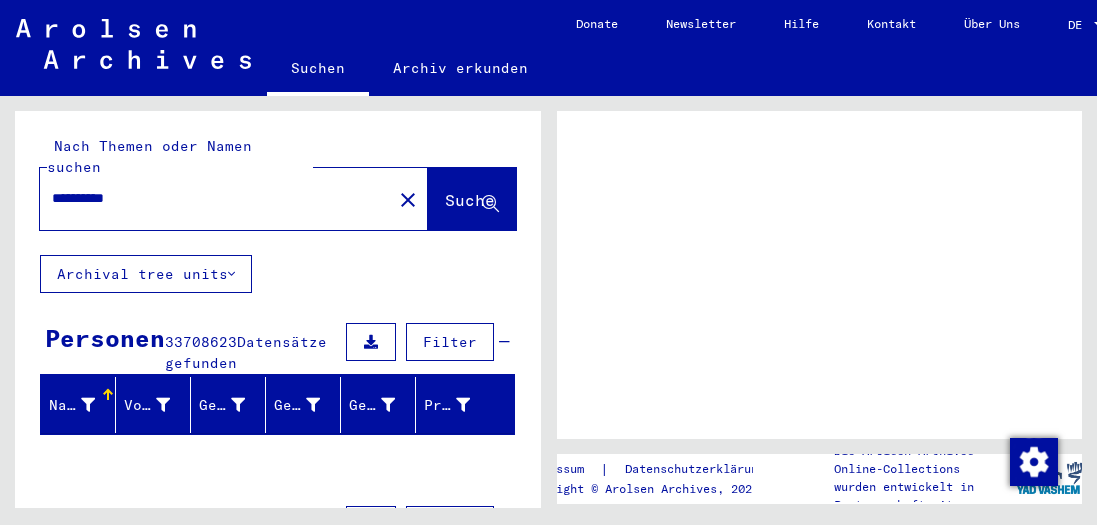 scroll, scrollTop: 0, scrollLeft: 0, axis: both 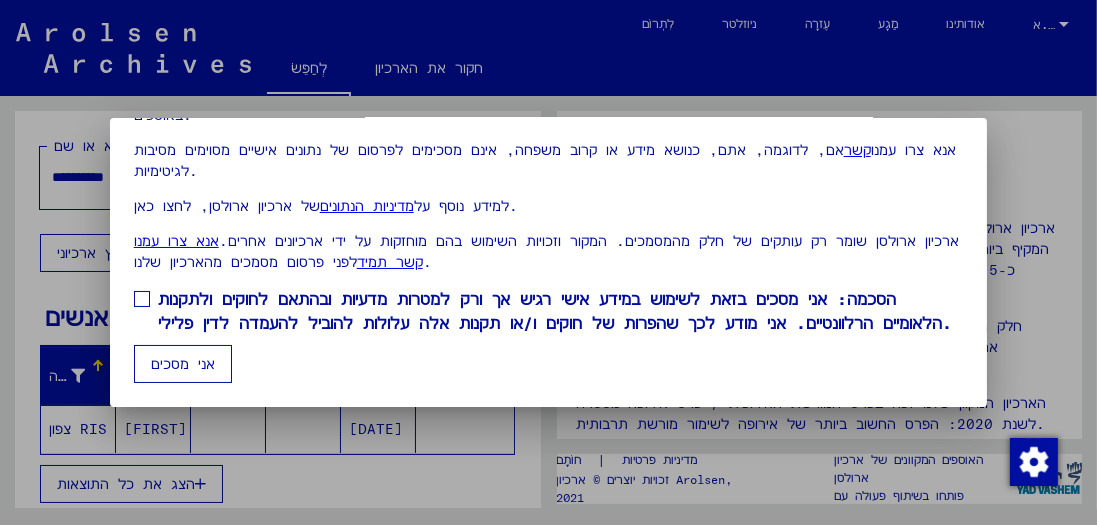 click on "אני מסכים" at bounding box center [183, 364] 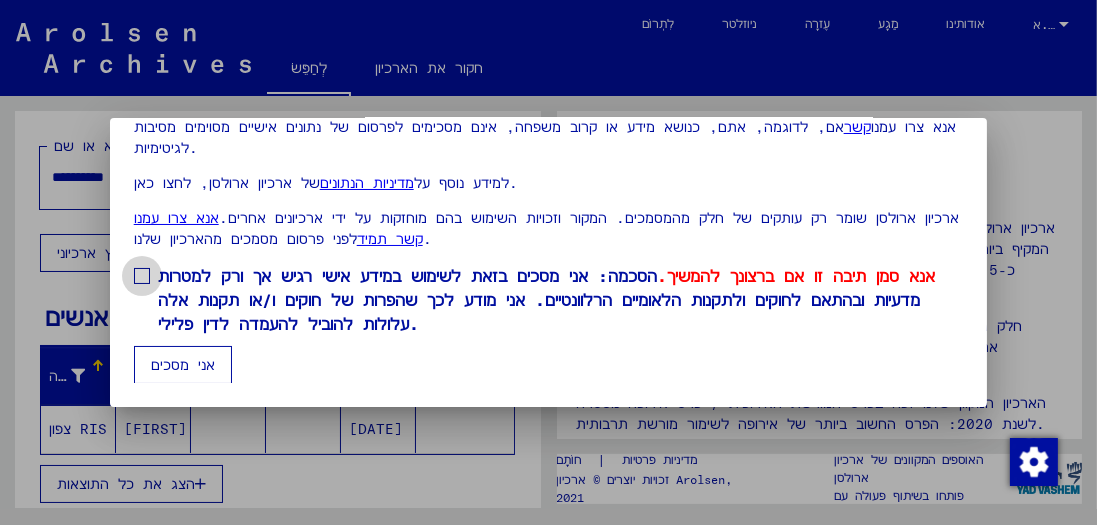 click at bounding box center [142, 276] 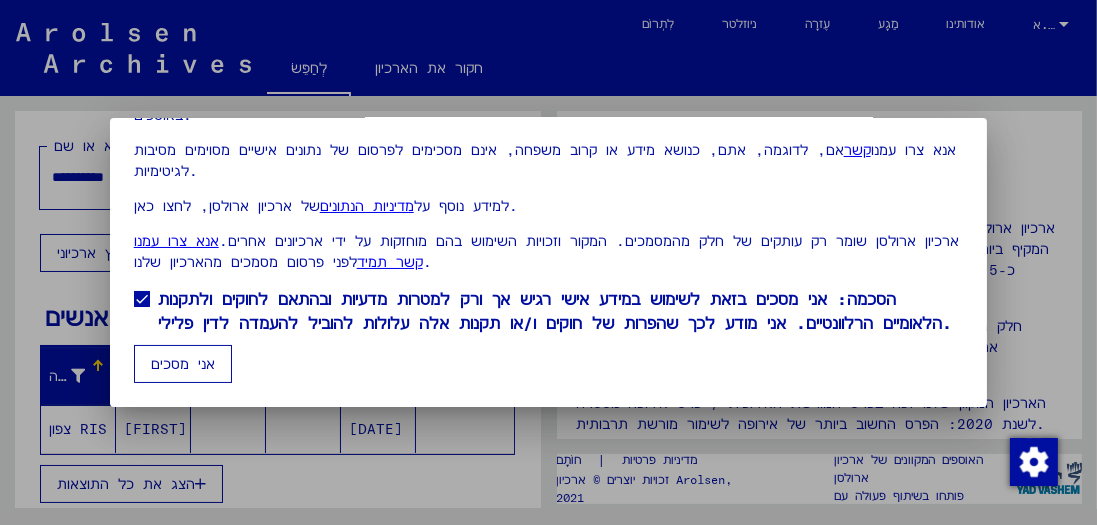 click on "אני מסכים" at bounding box center (183, 364) 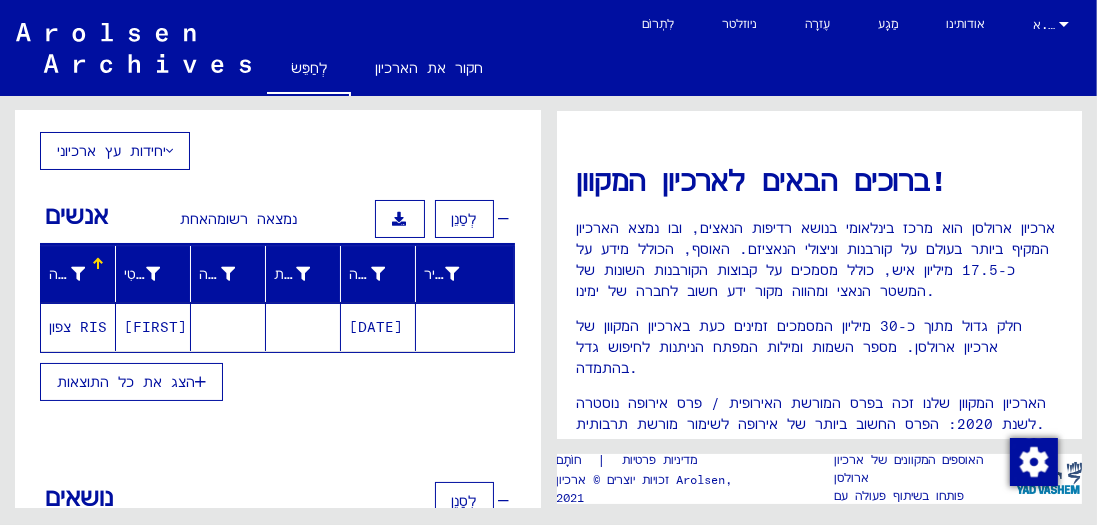 scroll, scrollTop: 114, scrollLeft: 0, axis: vertical 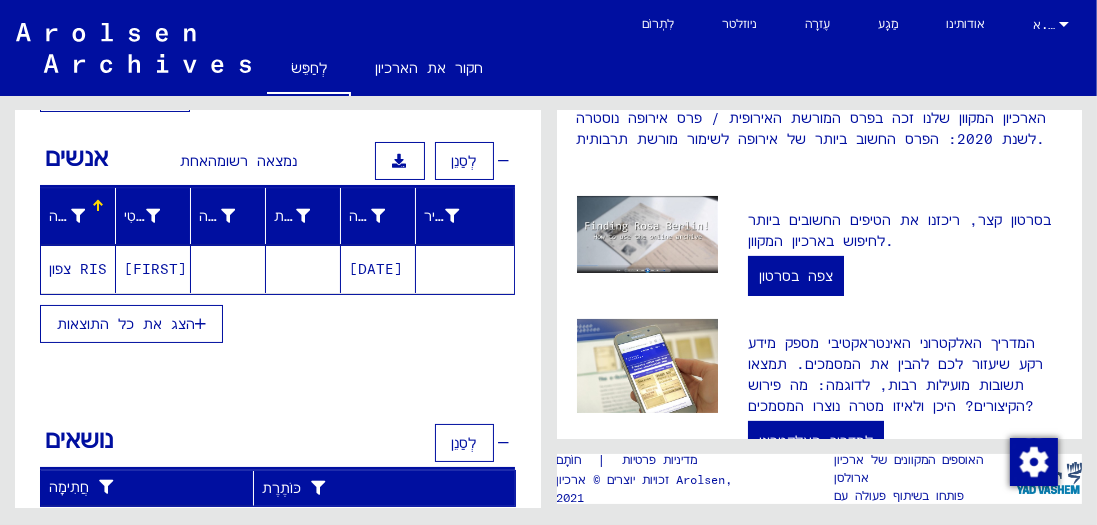 click on "הצג את כל התוצאות" at bounding box center [126, 324] 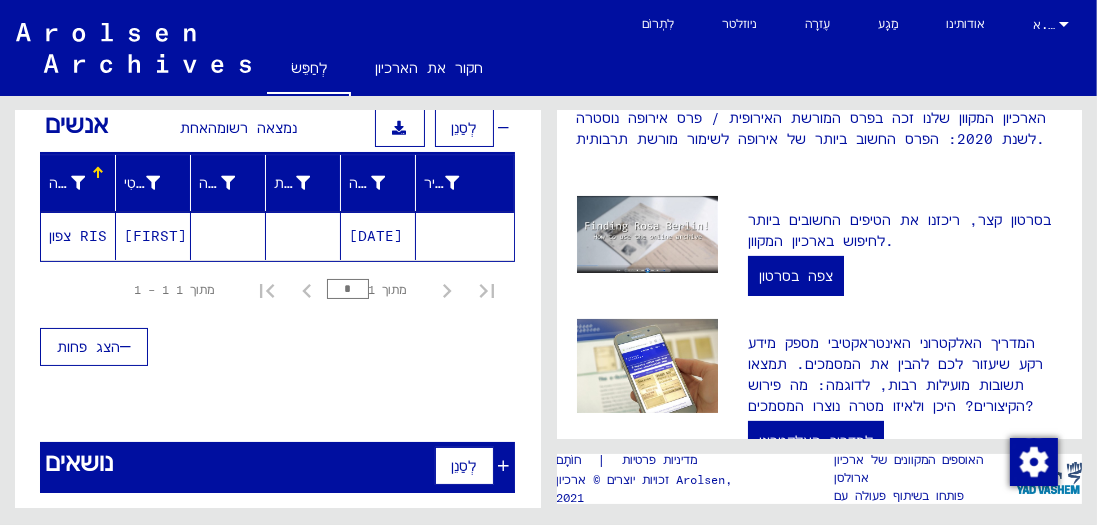 scroll, scrollTop: 207, scrollLeft: 0, axis: vertical 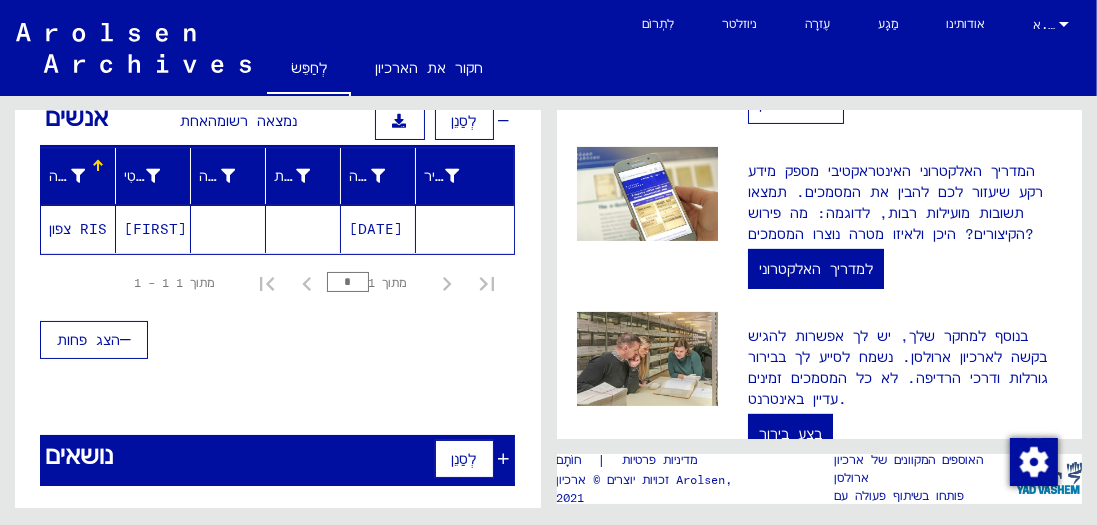 click on "צפה בסרטון" at bounding box center [796, 104] 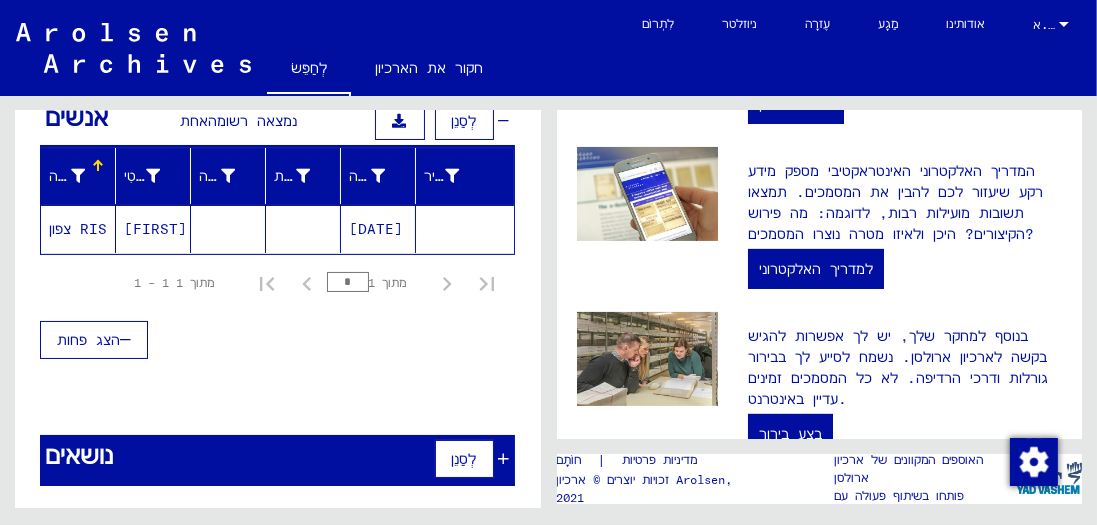 click on "הצג פחות" at bounding box center (88, 340) 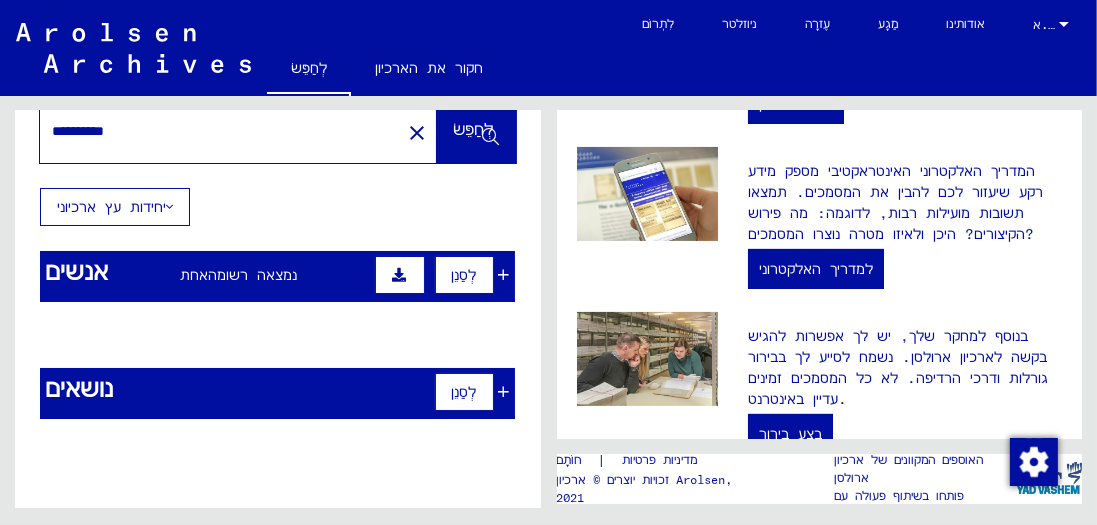 scroll, scrollTop: 55, scrollLeft: 0, axis: vertical 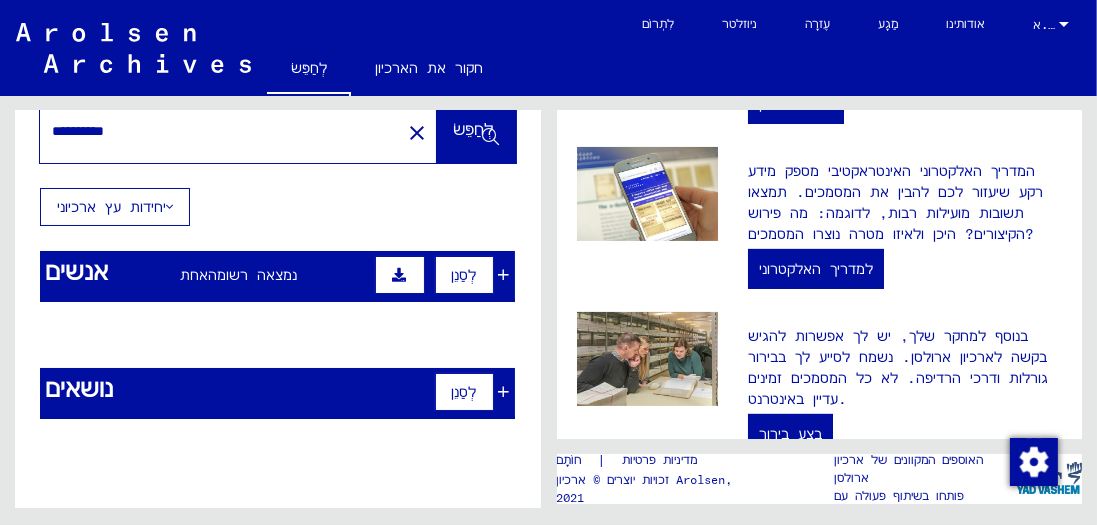 click on "אנשים" at bounding box center (76, 271) 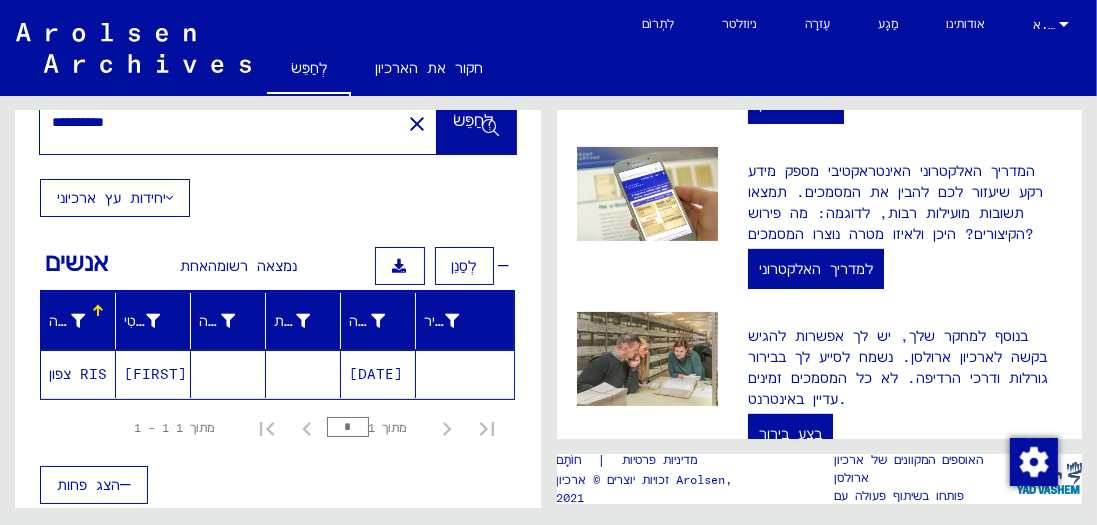 click on "צפון RIS" 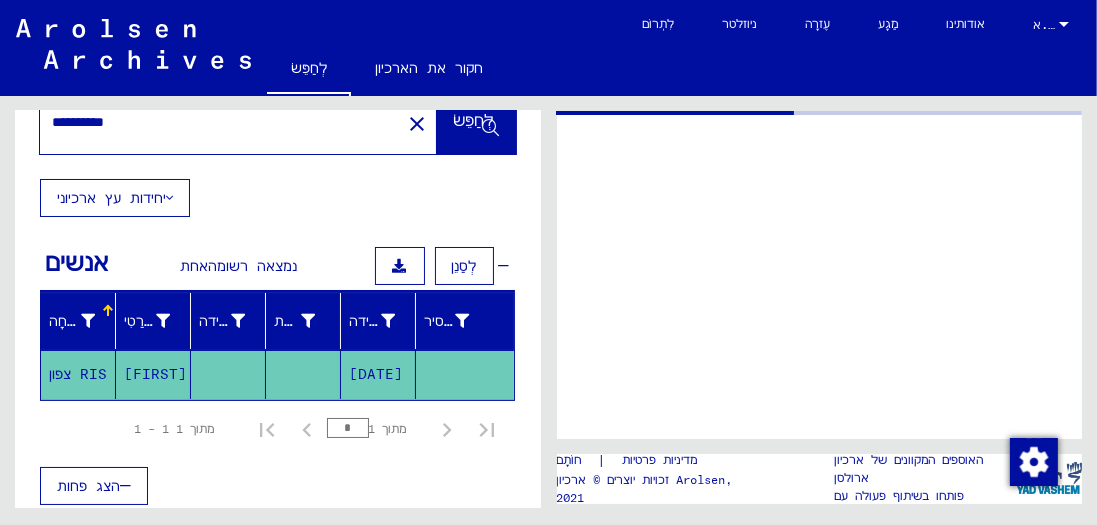 scroll, scrollTop: 0, scrollLeft: 0, axis: both 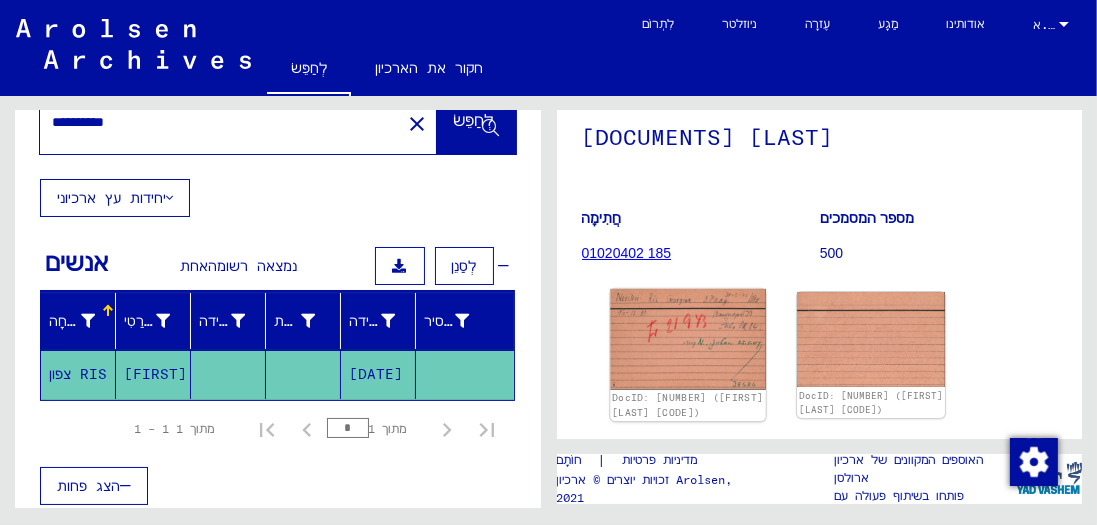 click 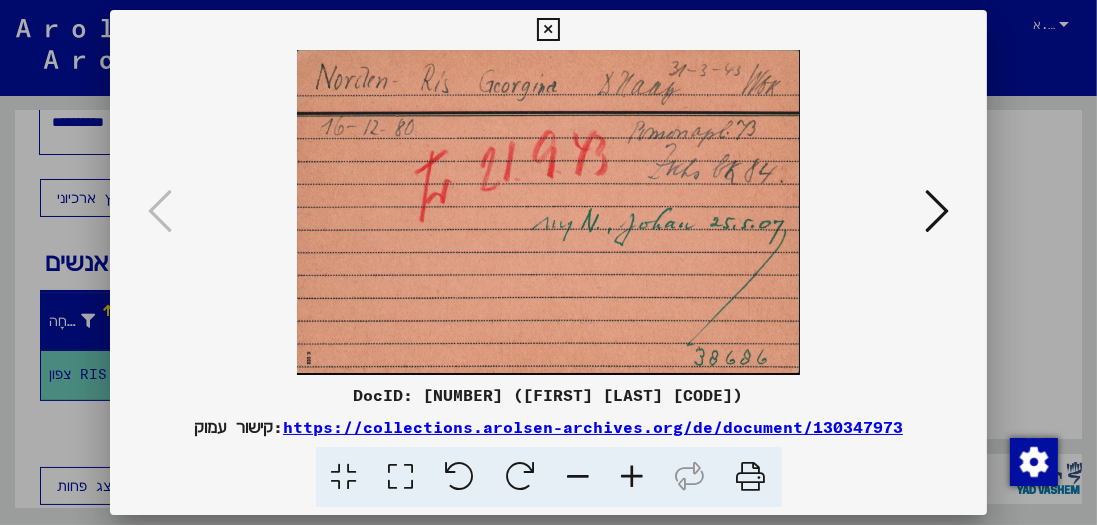 scroll, scrollTop: 6, scrollLeft: 0, axis: vertical 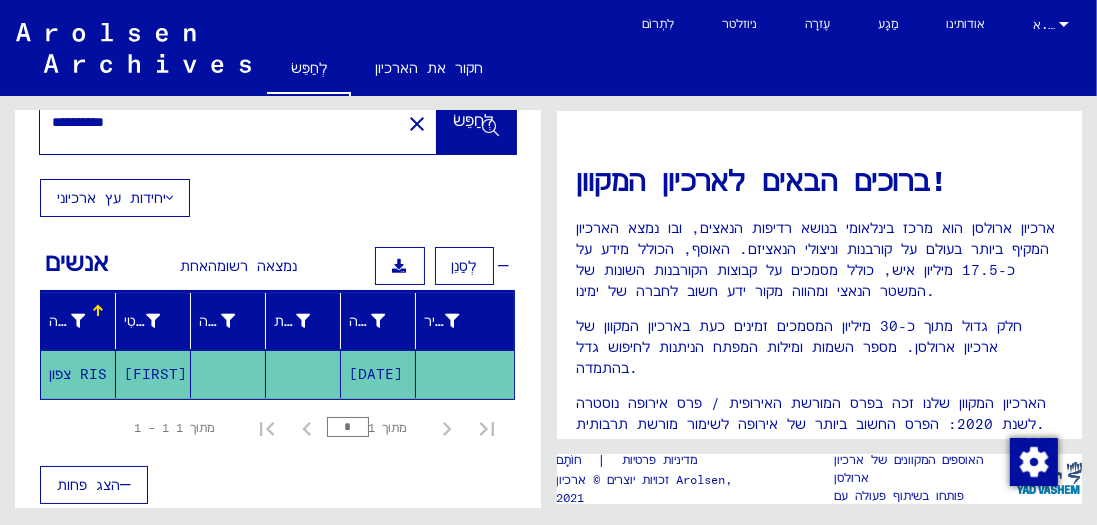 drag, startPoint x: 94, startPoint y: 146, endPoint x: 50, endPoint y: 142, distance: 44.181442 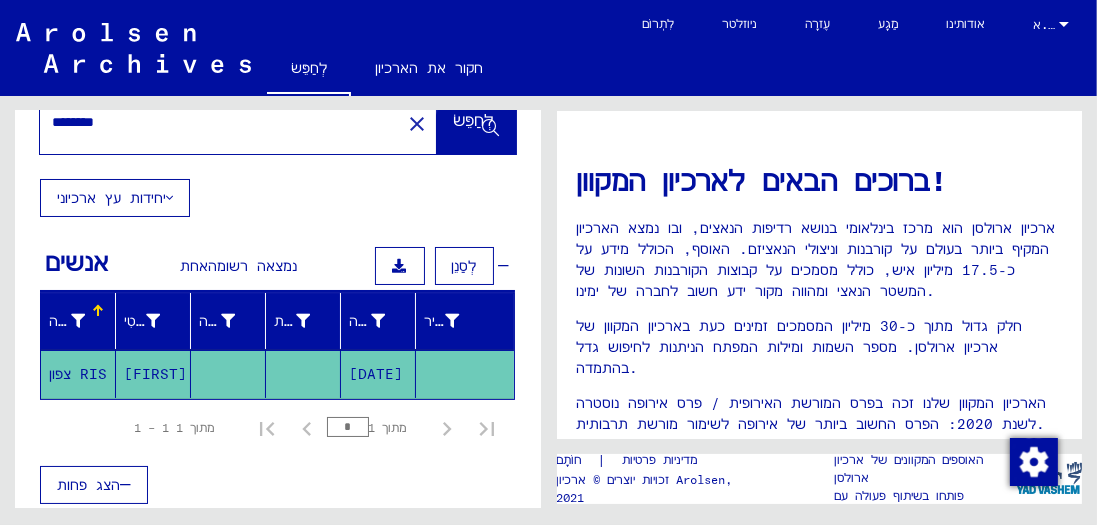 click on "לְחַפֵּשׂ" 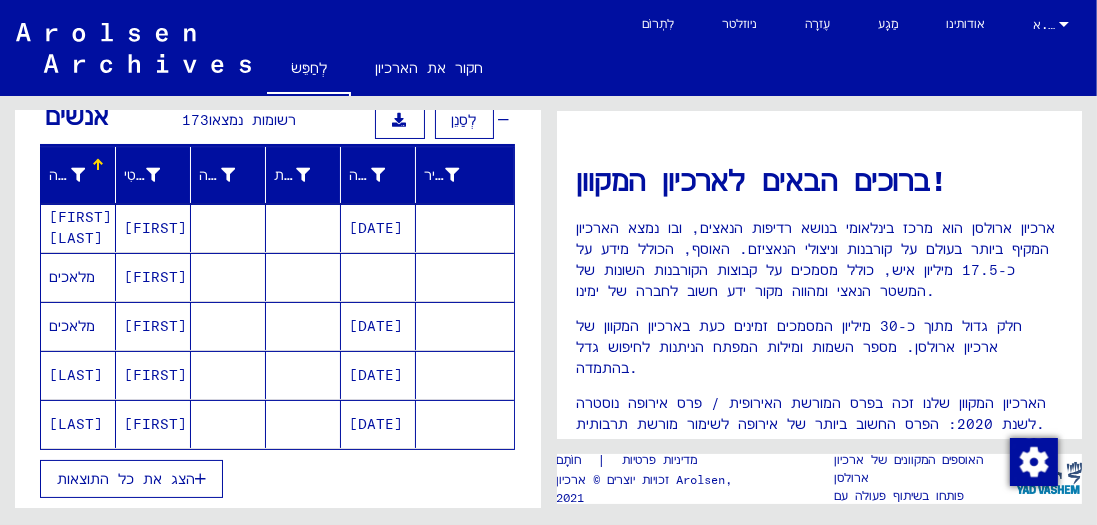scroll, scrollTop: 228, scrollLeft: 0, axis: vertical 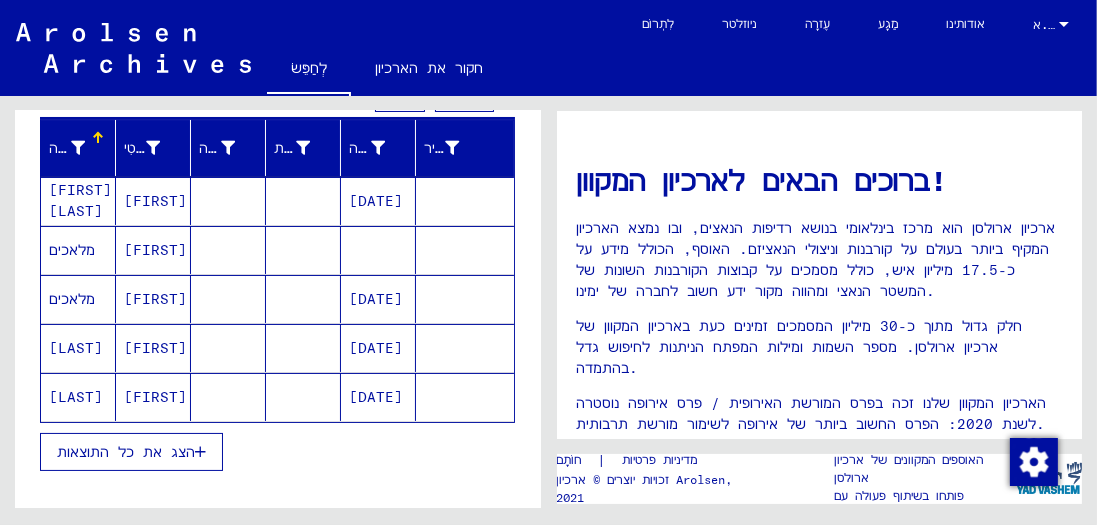 click at bounding box center (200, 452) 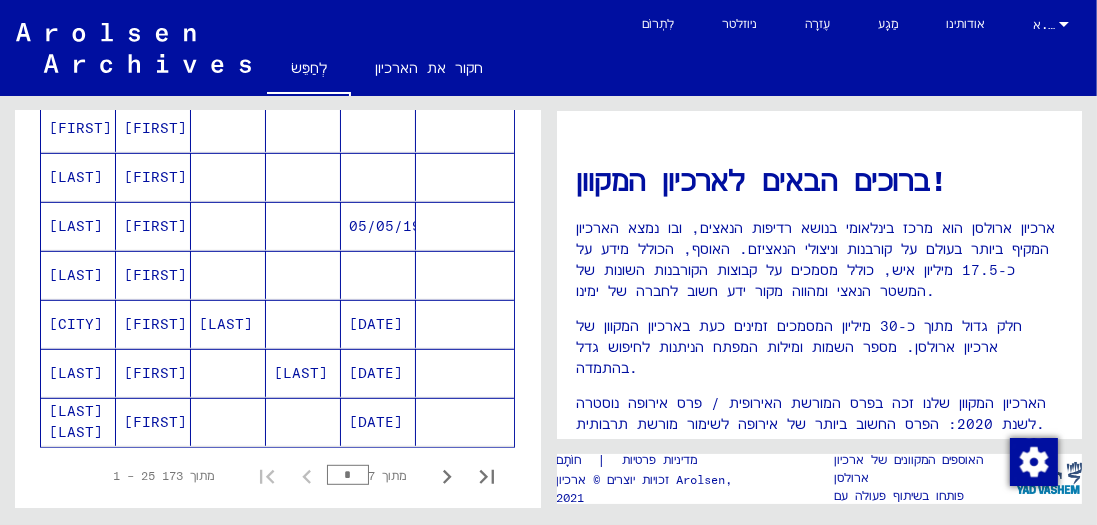 scroll, scrollTop: 1200, scrollLeft: 0, axis: vertical 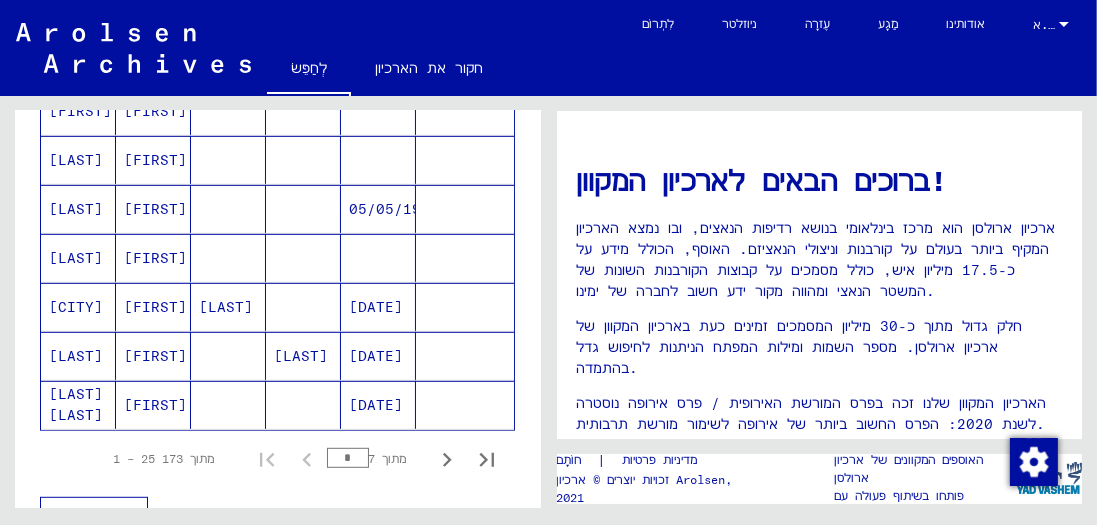 click on "[DATE]" at bounding box center (376, 356) 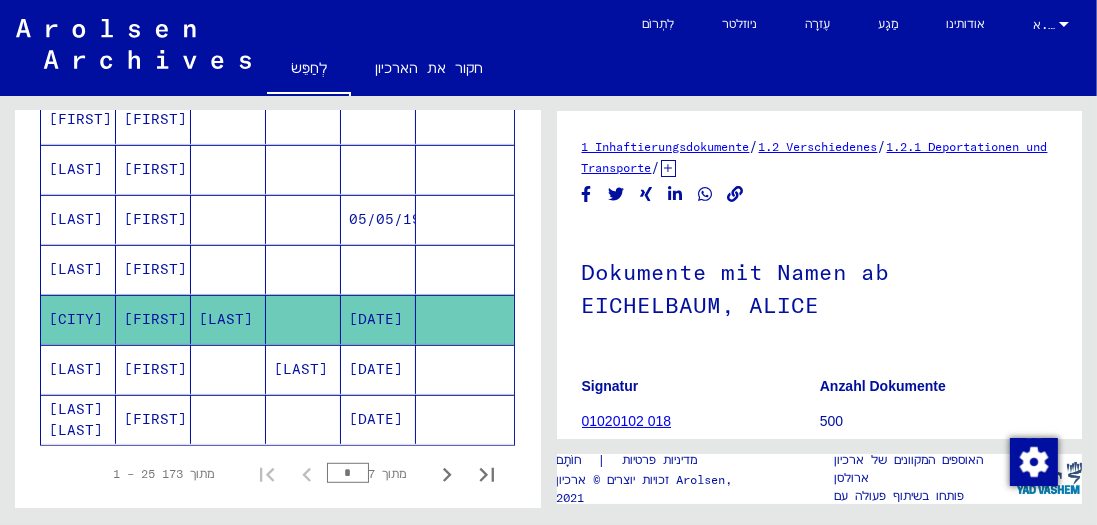 scroll, scrollTop: 5, scrollLeft: 0, axis: vertical 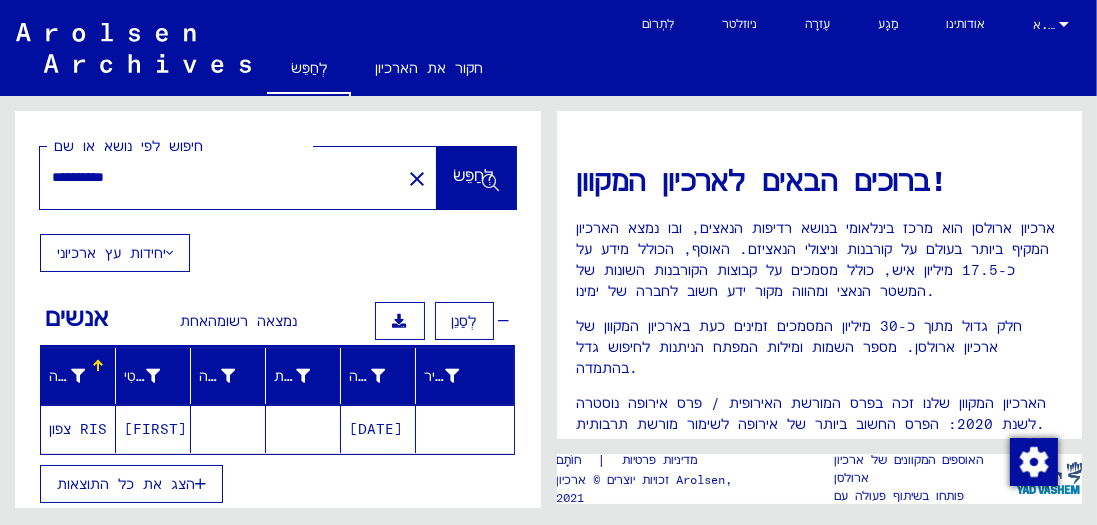 drag, startPoint x: 142, startPoint y: 201, endPoint x: 27, endPoint y: 197, distance: 115.06954 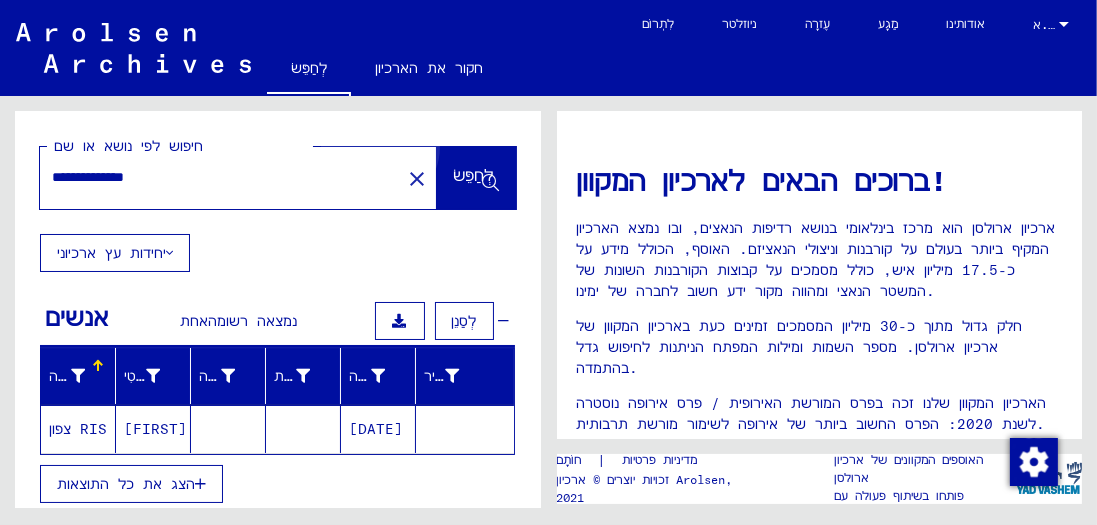 click on "לְחַפֵּשׂ" 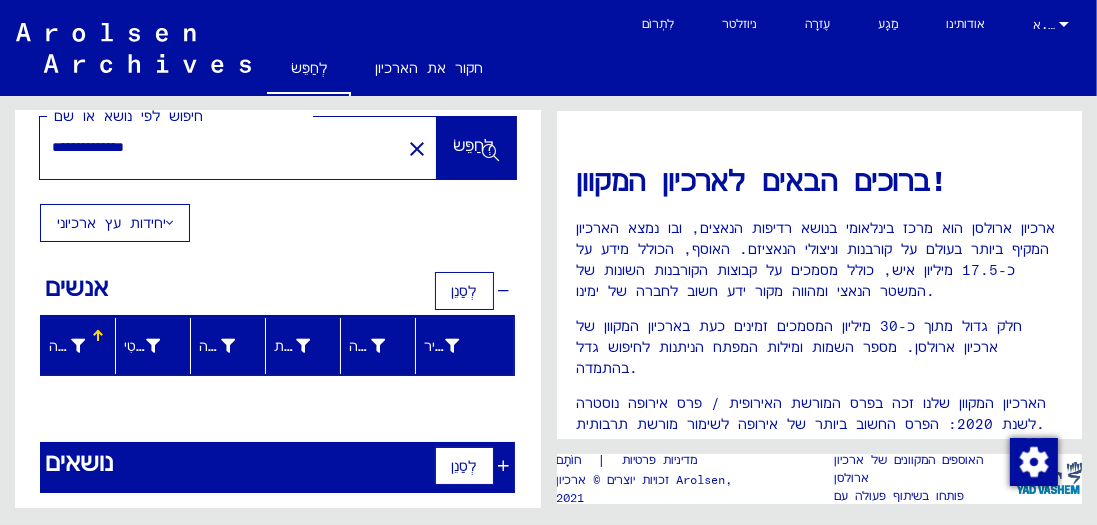 scroll, scrollTop: 45, scrollLeft: 0, axis: vertical 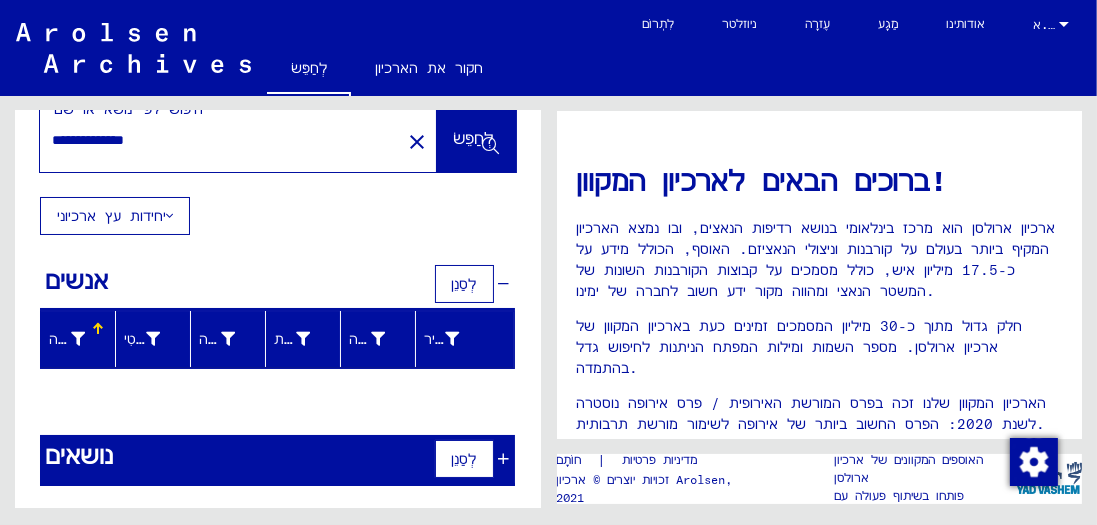 click on "שֵׁם מִשׁפָּחָה" at bounding box center (86, 339) 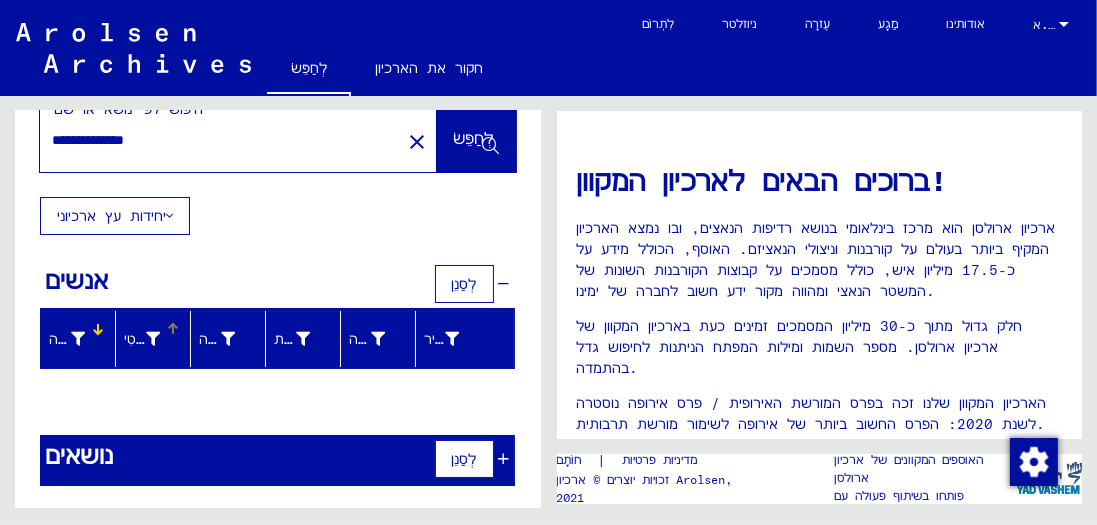 click on "שֵׁם פְּרַטִי" at bounding box center [152, 339] 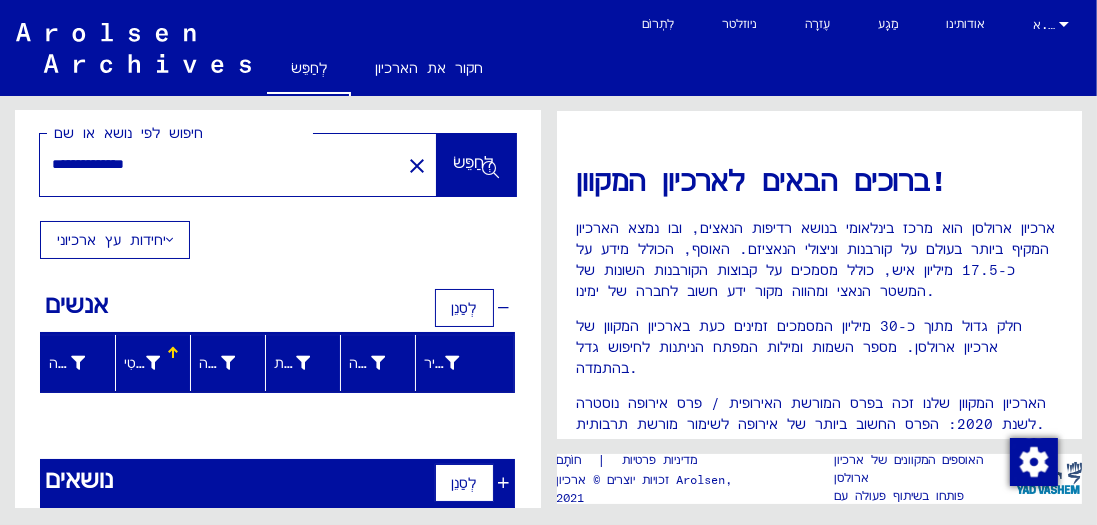 scroll, scrollTop: 0, scrollLeft: 0, axis: both 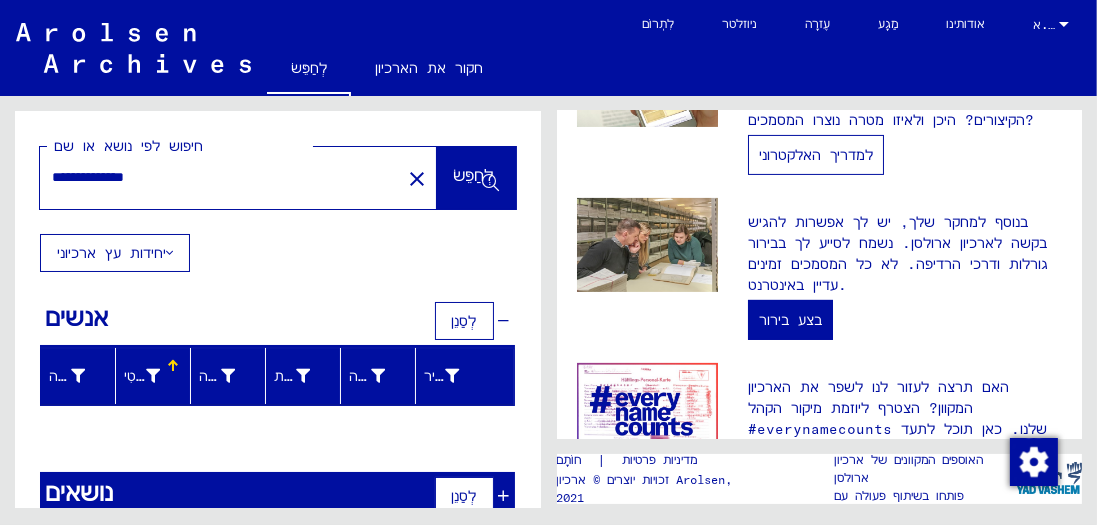 click on "למדריך האלקטרוני" at bounding box center [816, 155] 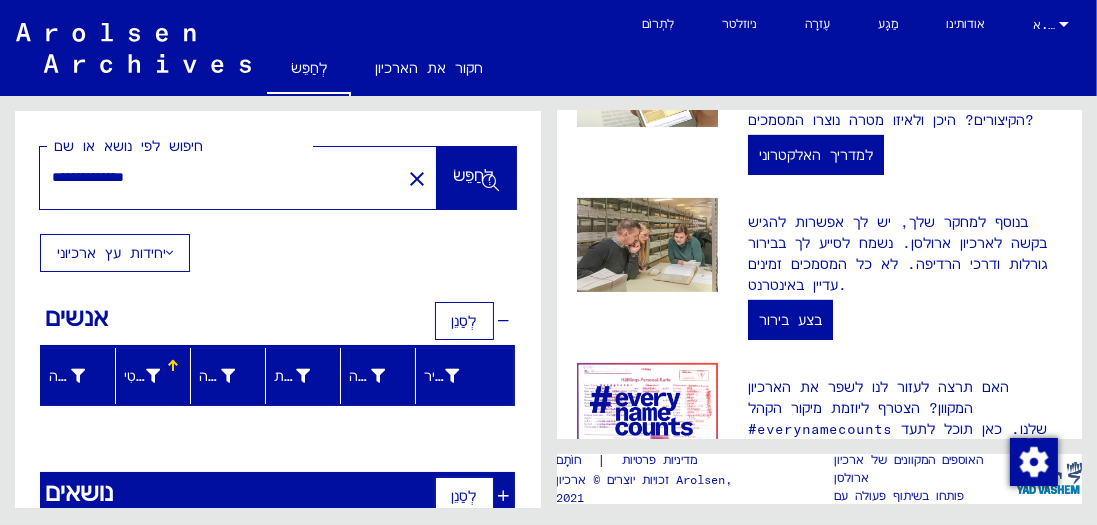 click on "**********" at bounding box center [214, 177] 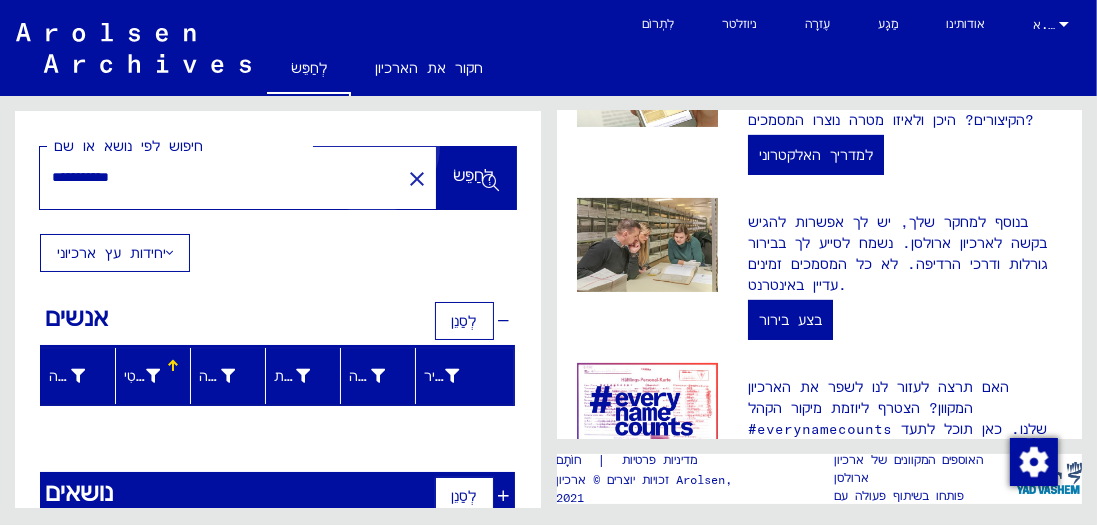click on "לְחַפֵּשׂ" 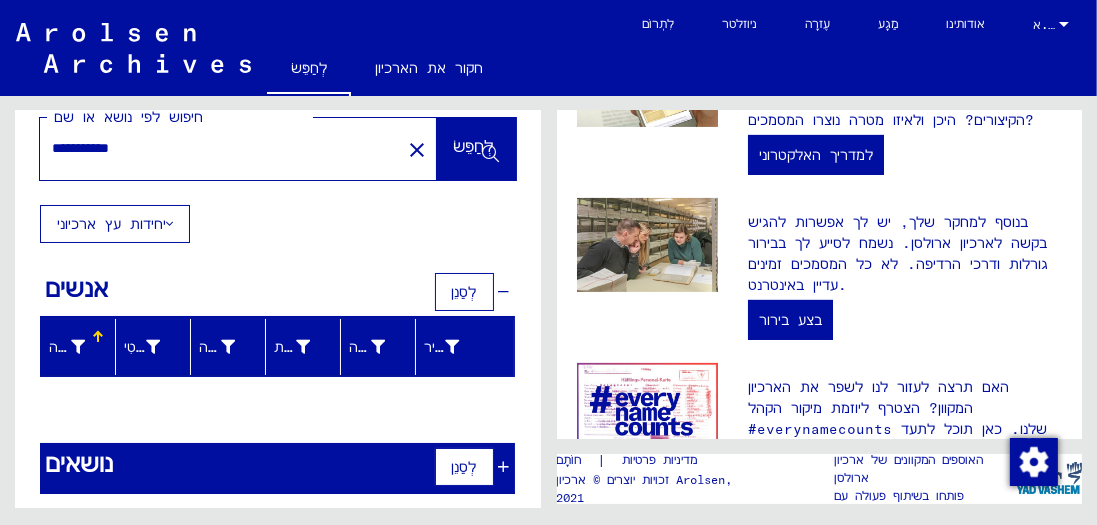 scroll, scrollTop: 45, scrollLeft: 0, axis: vertical 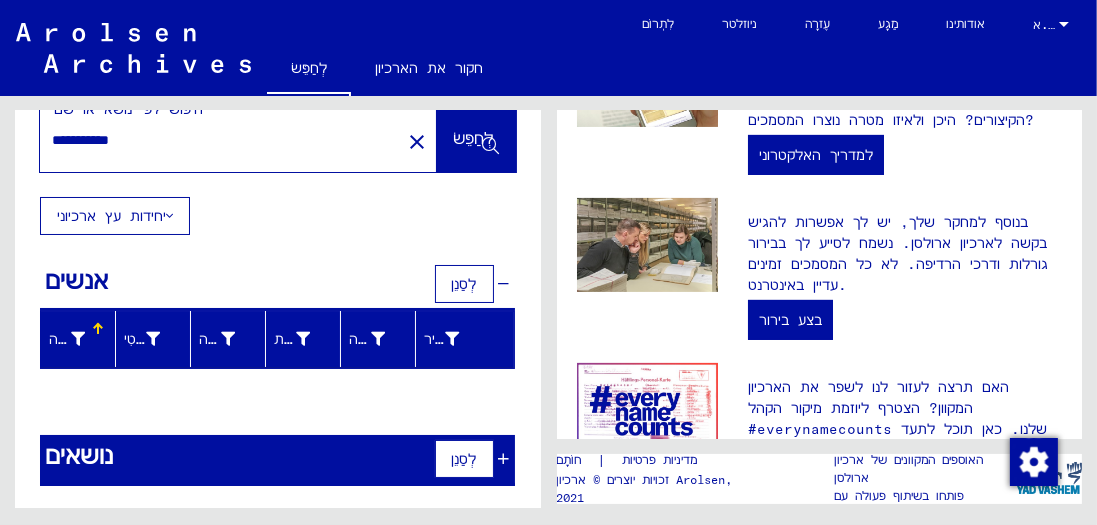 click on "לְסַנֵן" at bounding box center (464, 284) 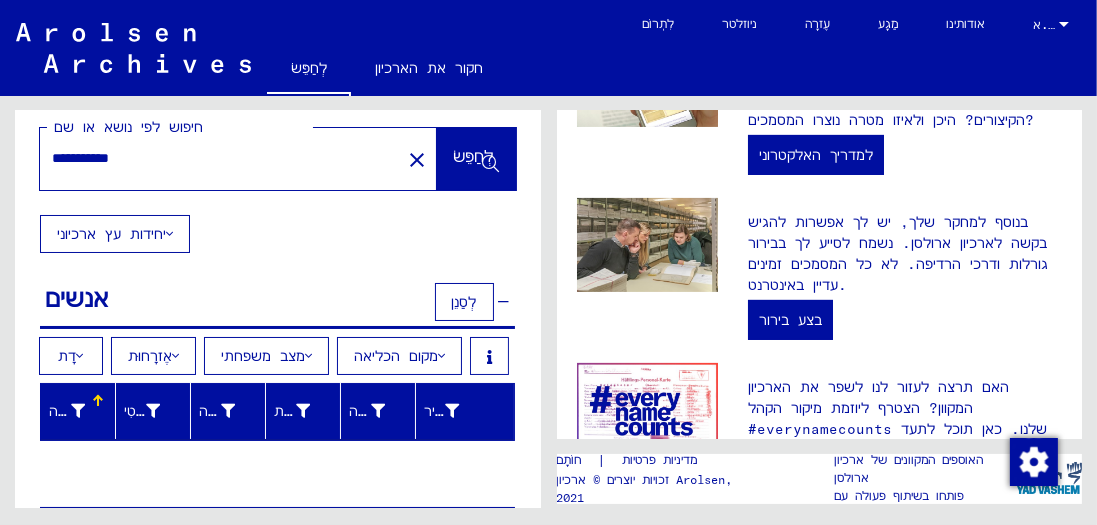 scroll, scrollTop: 0, scrollLeft: 0, axis: both 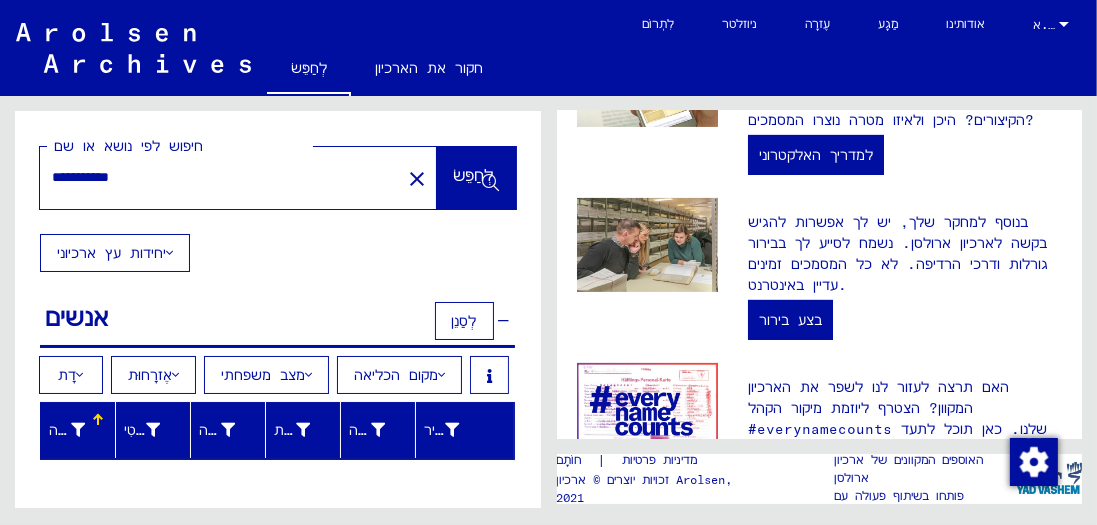 click on "אנשים" at bounding box center [76, 317] 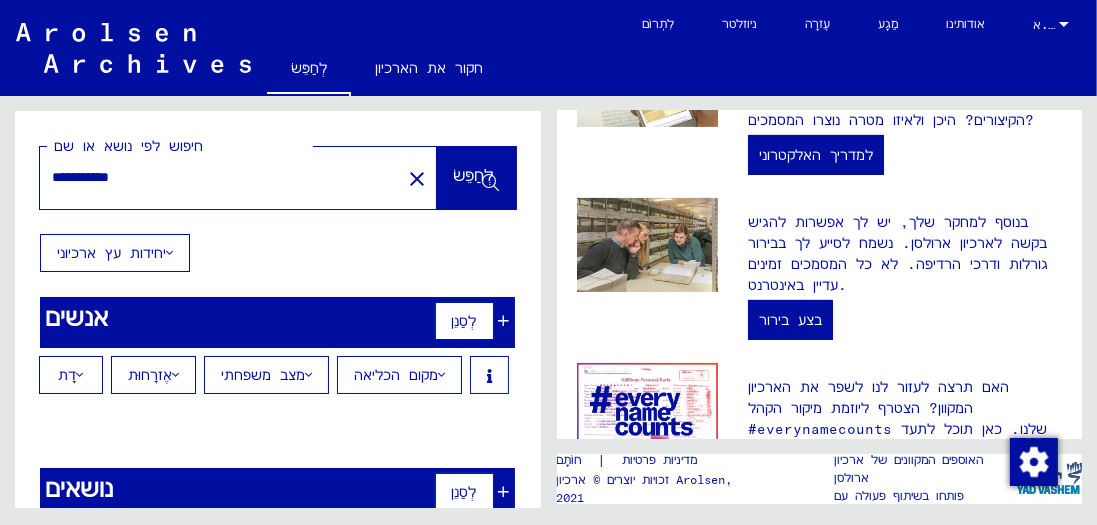 drag, startPoint x: 145, startPoint y: 202, endPoint x: 21, endPoint y: 194, distance: 124.2578 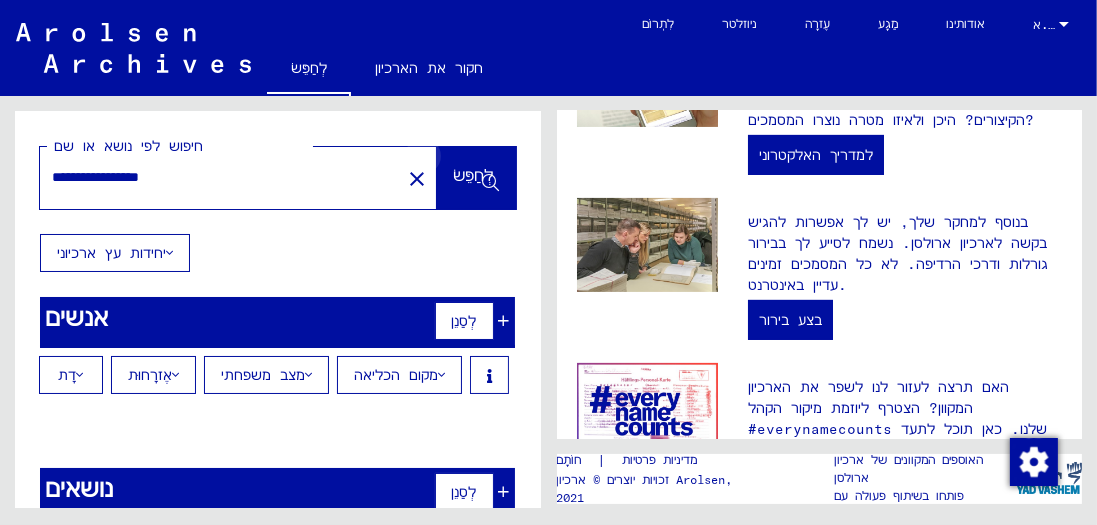 click 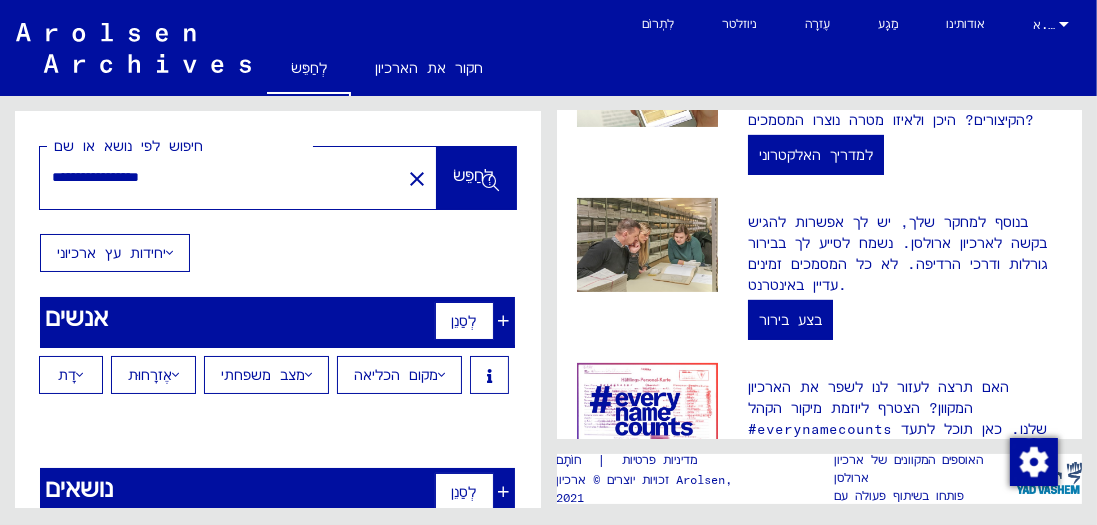 drag, startPoint x: 198, startPoint y: 200, endPoint x: 19, endPoint y: 189, distance: 179.33768 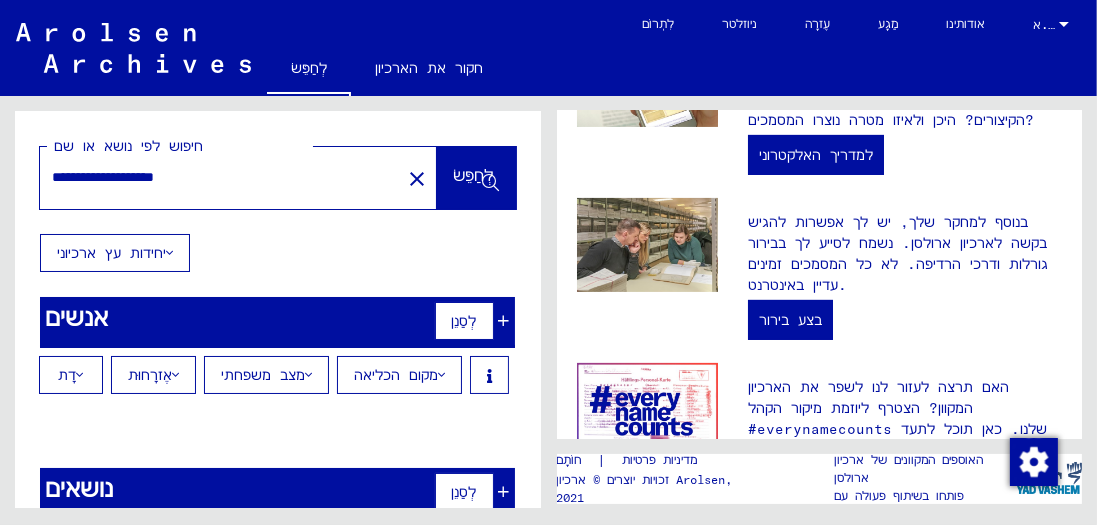 type on "**********" 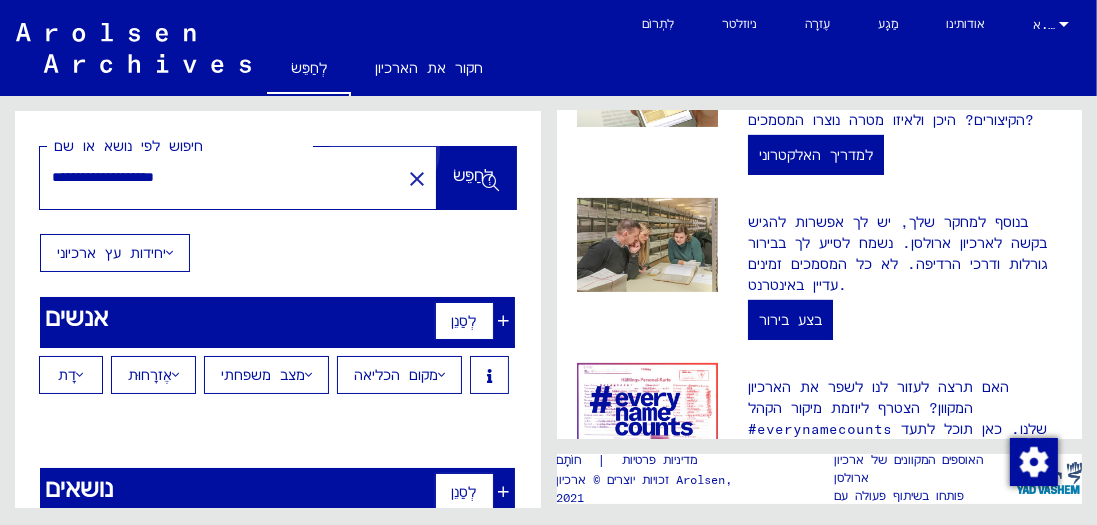 click on "לְחַפֵּשׂ" 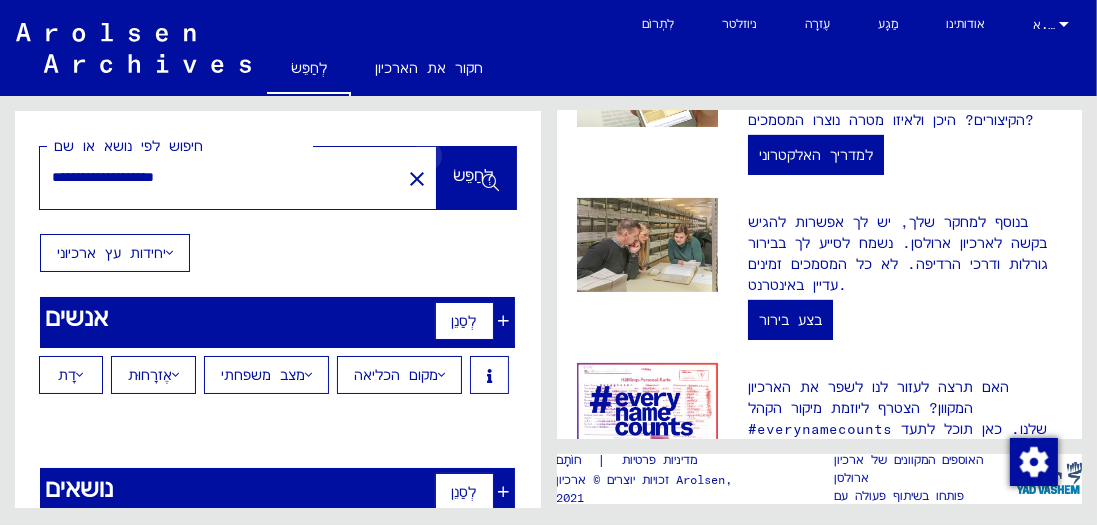 click 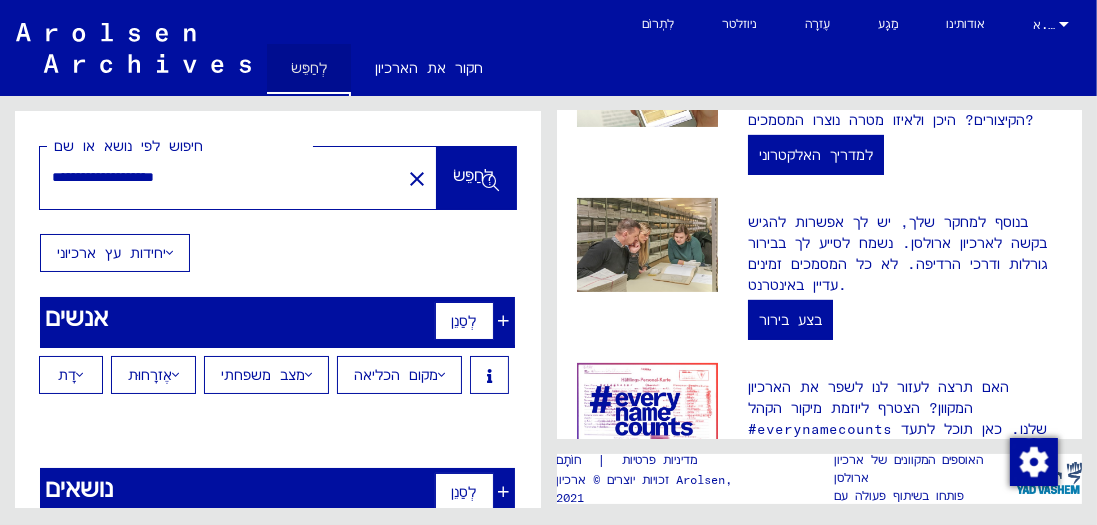 click on "לְחַפֵּשׂ" 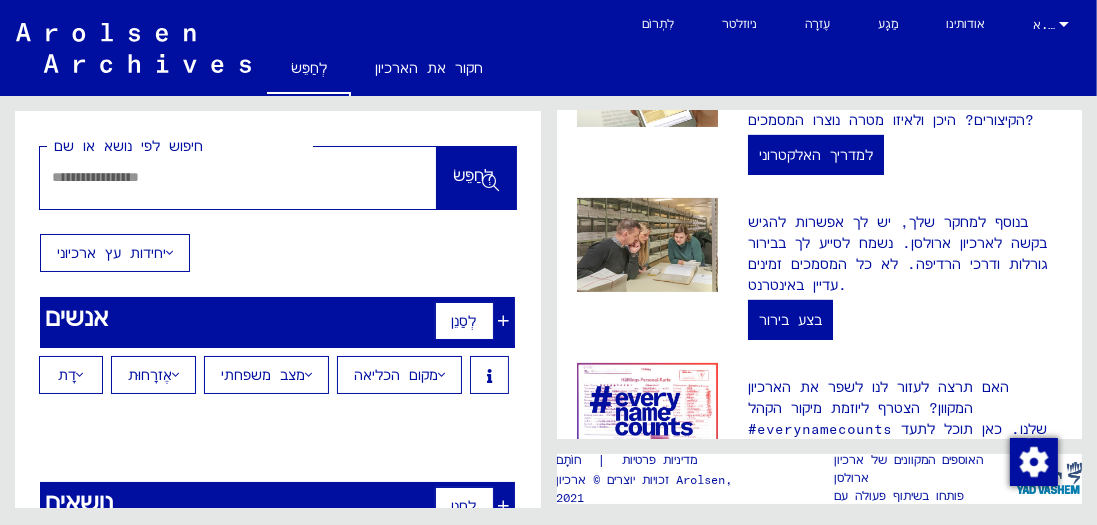 click at bounding box center [214, 177] 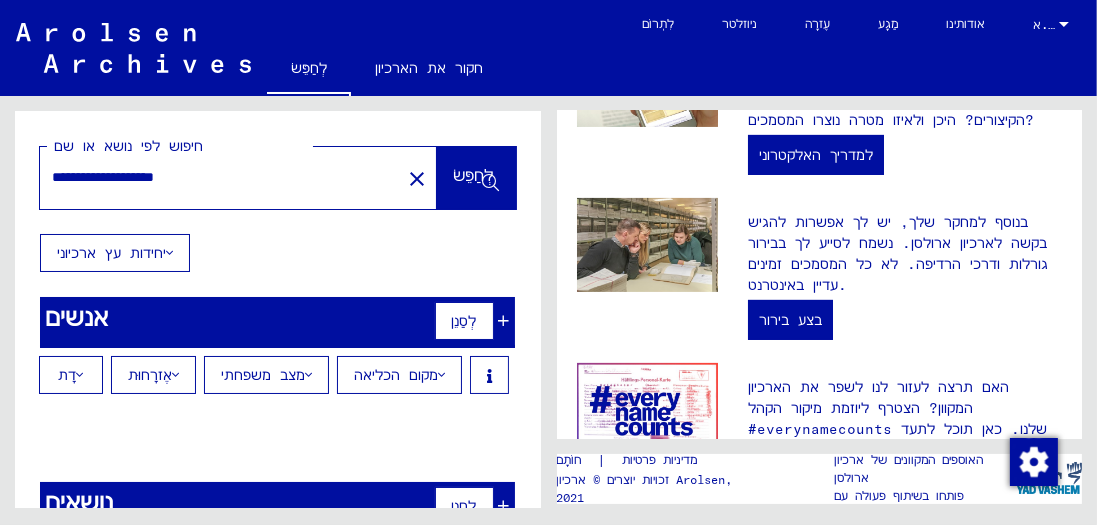 type on "**********" 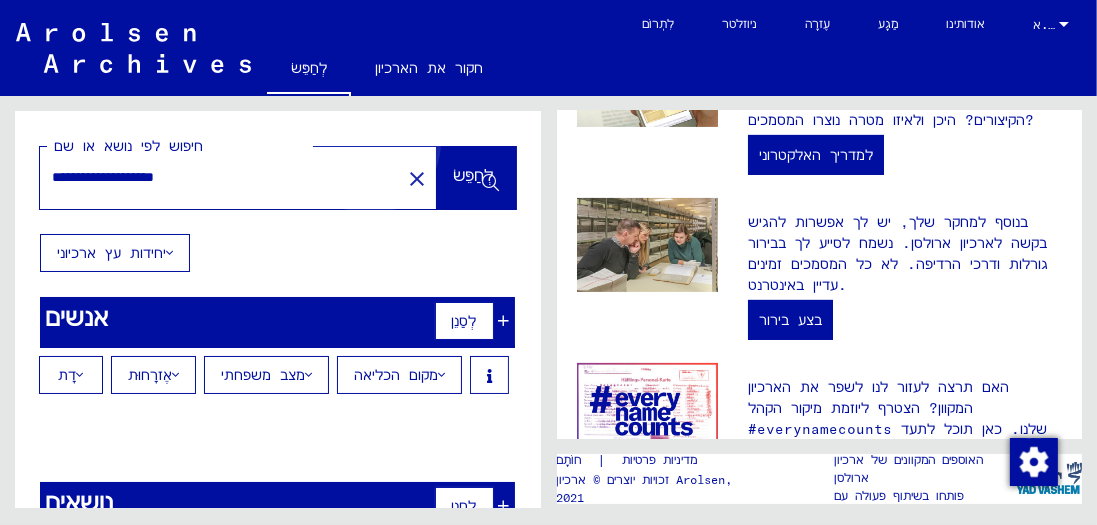 click on "לְחַפֵּשׂ" 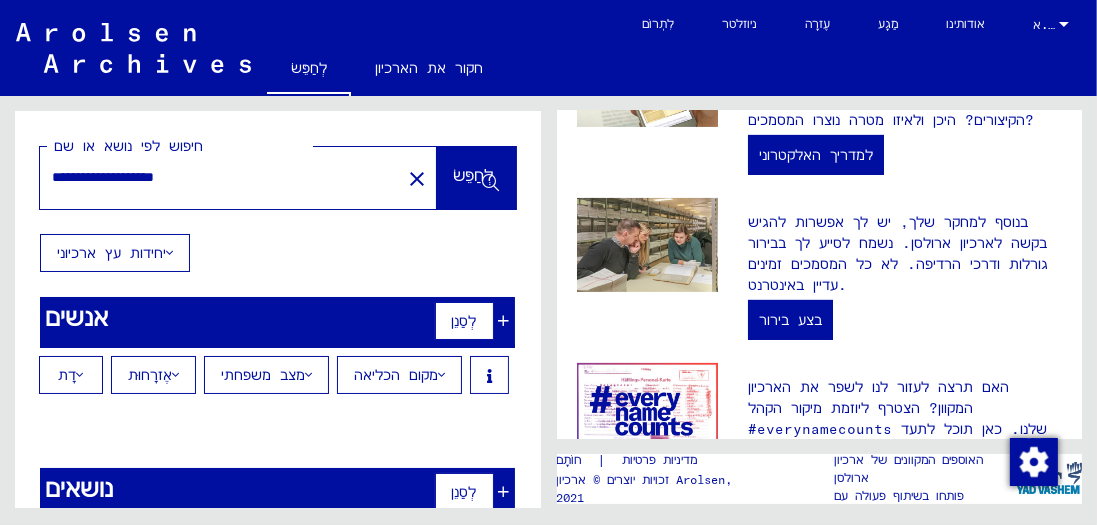 click on "האוספים המקוונים של ארכיון ארולסן פותחו בשיתוף פעולה עם" 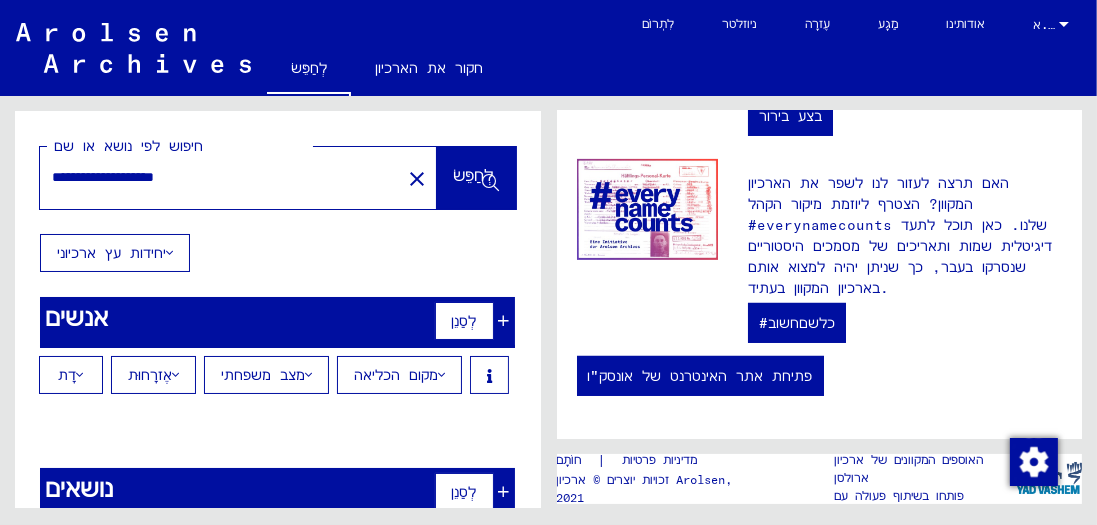 scroll, scrollTop: 832, scrollLeft: 0, axis: vertical 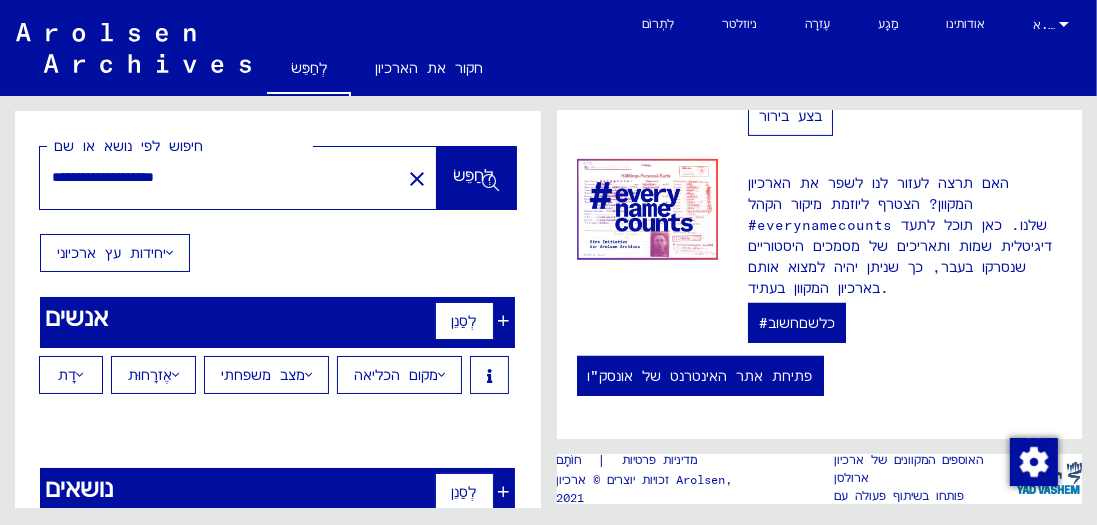 click on "בצע בירור" at bounding box center [790, 116] 